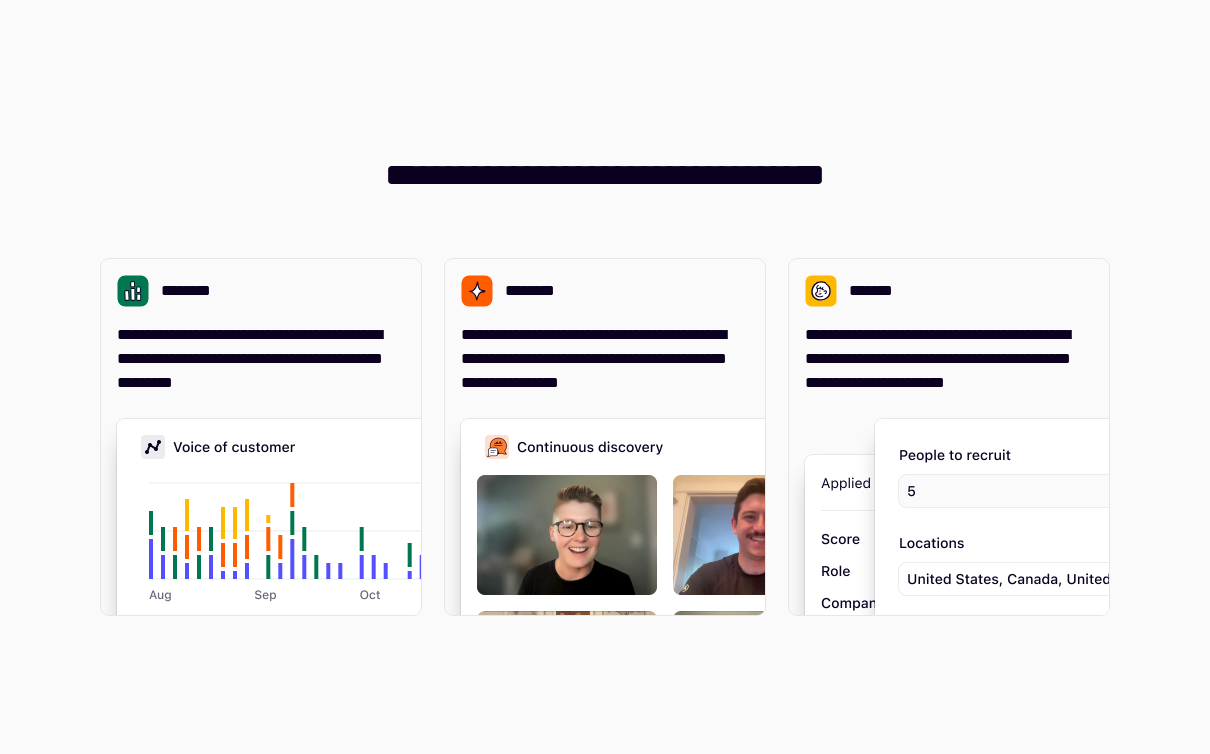 scroll, scrollTop: 0, scrollLeft: 0, axis: both 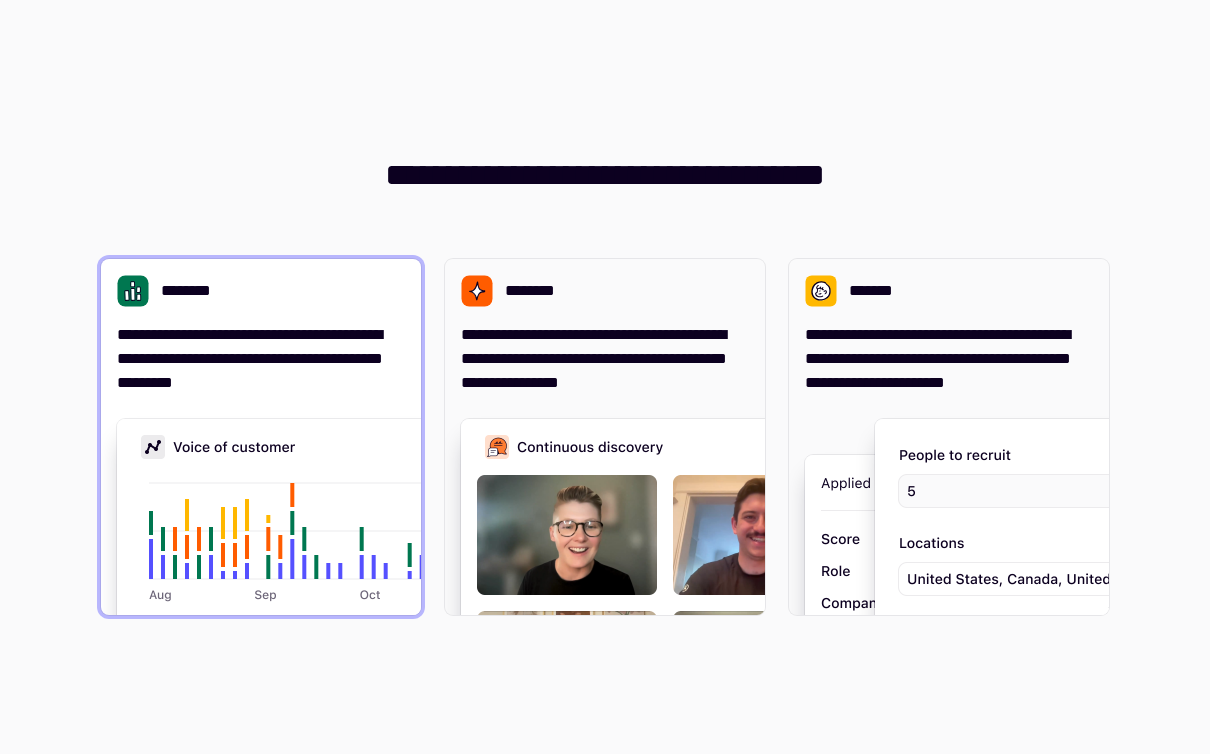 click on "**********" at bounding box center (261, 359) 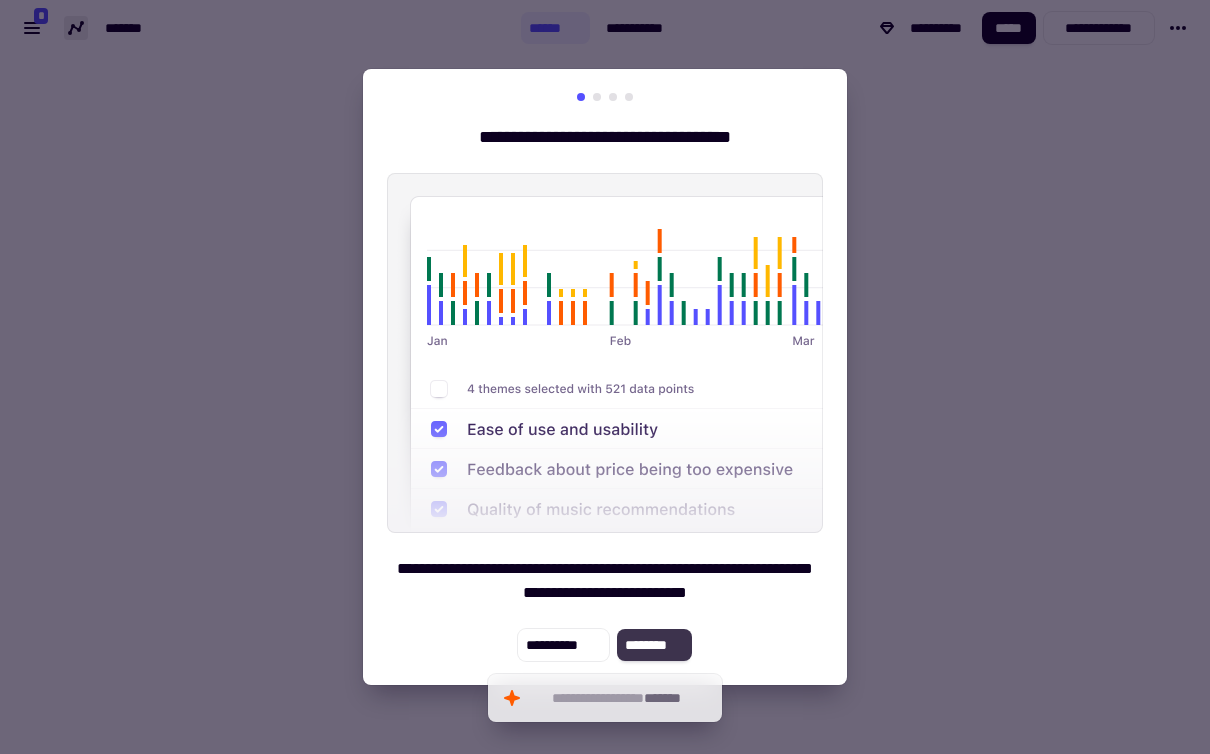 click on "********" 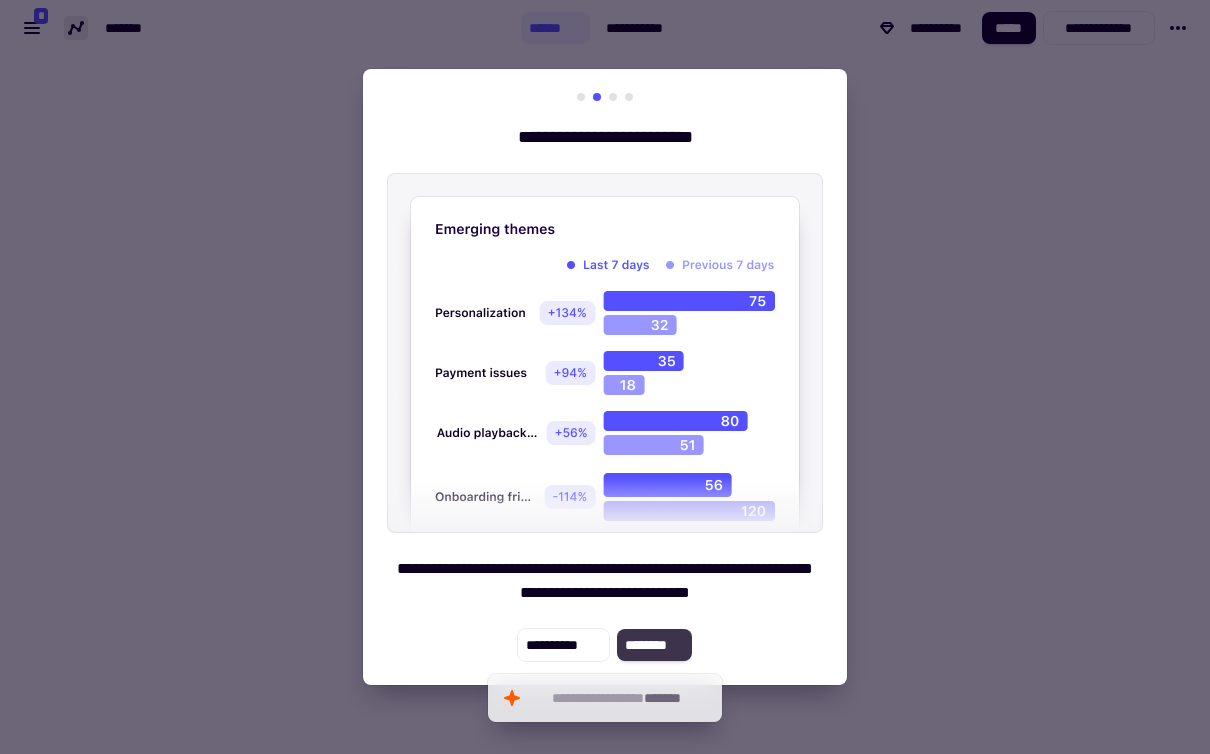 click on "********" 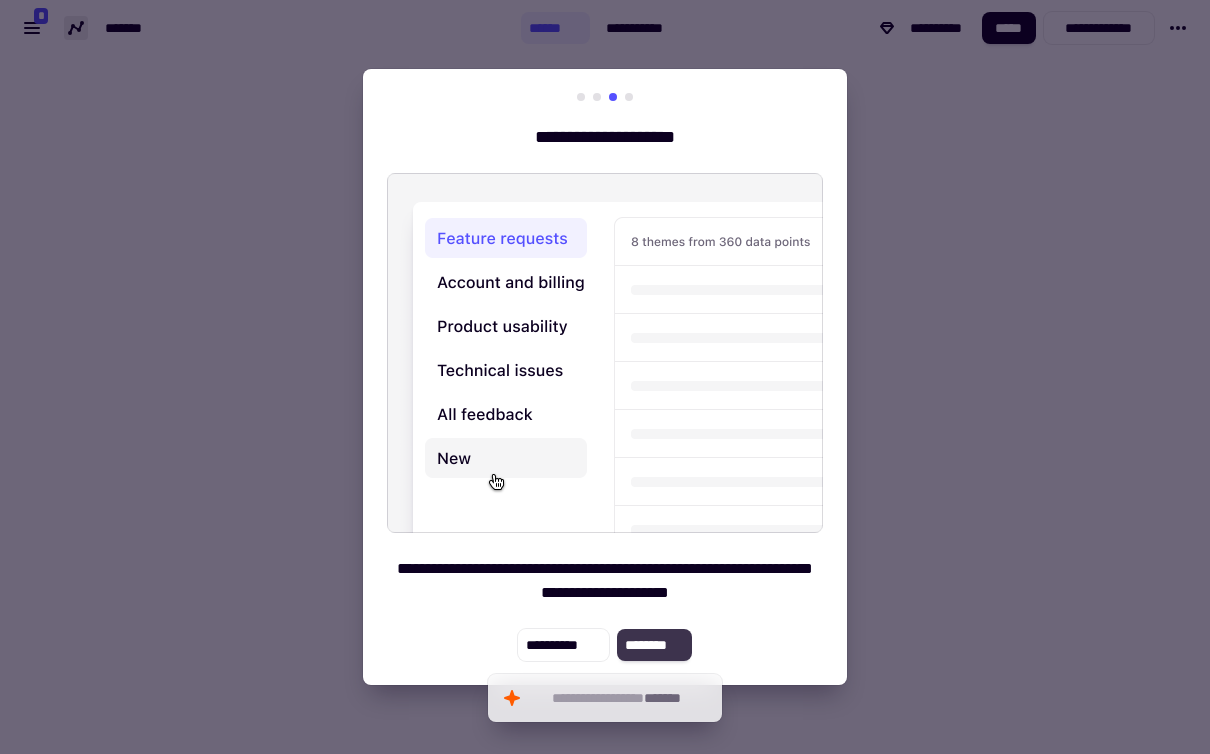 click on "********" 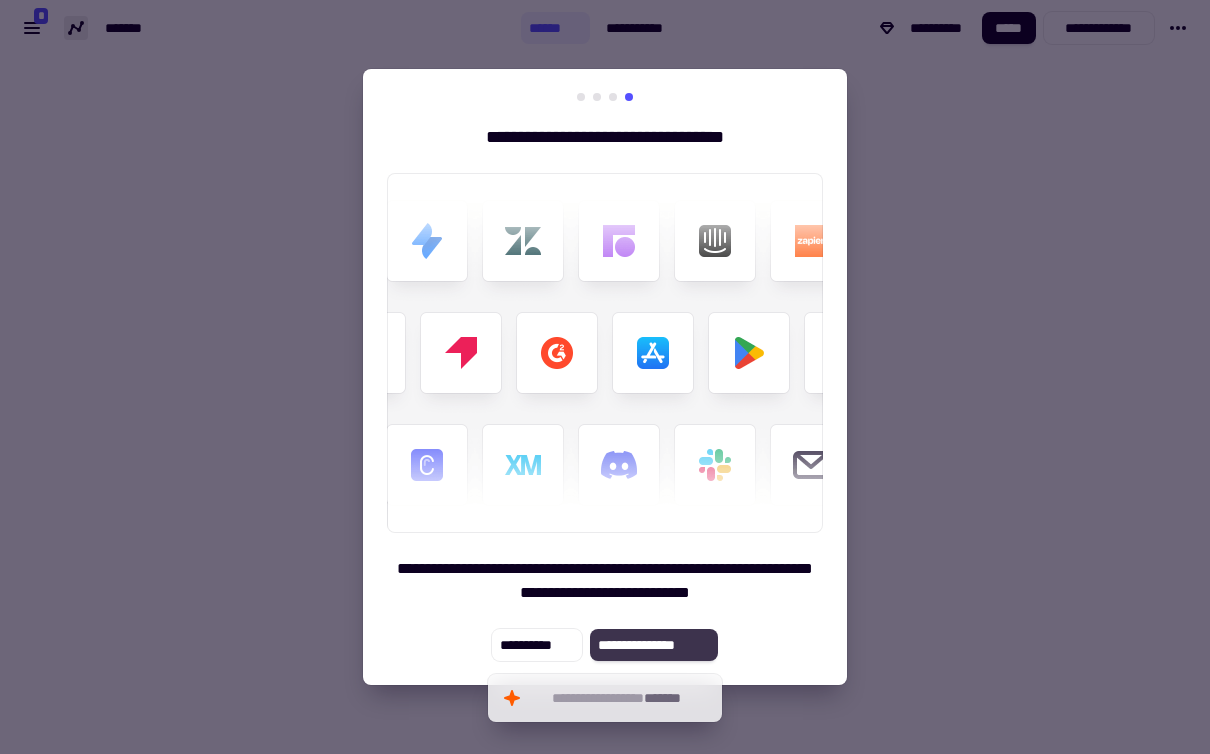 click on "**********" 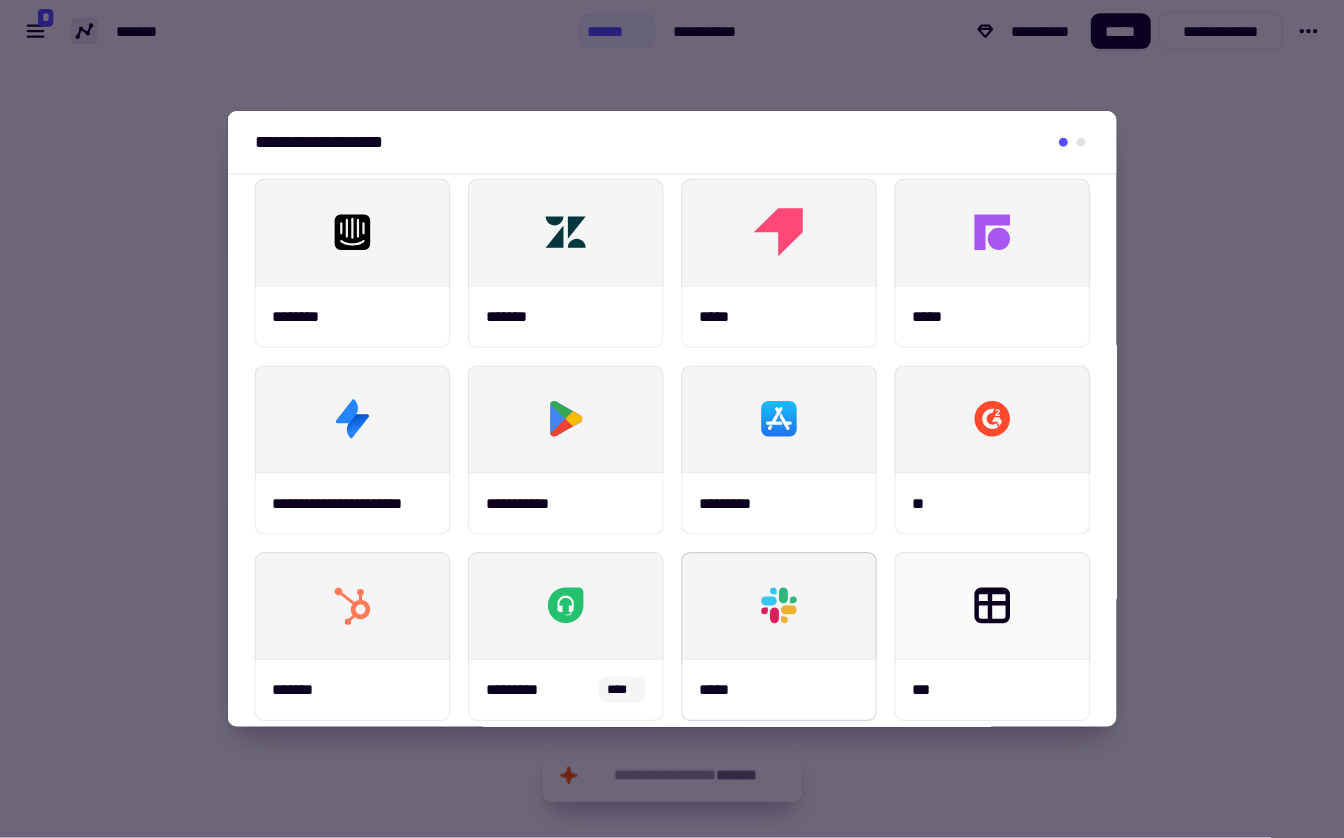 scroll, scrollTop: 17, scrollLeft: 0, axis: vertical 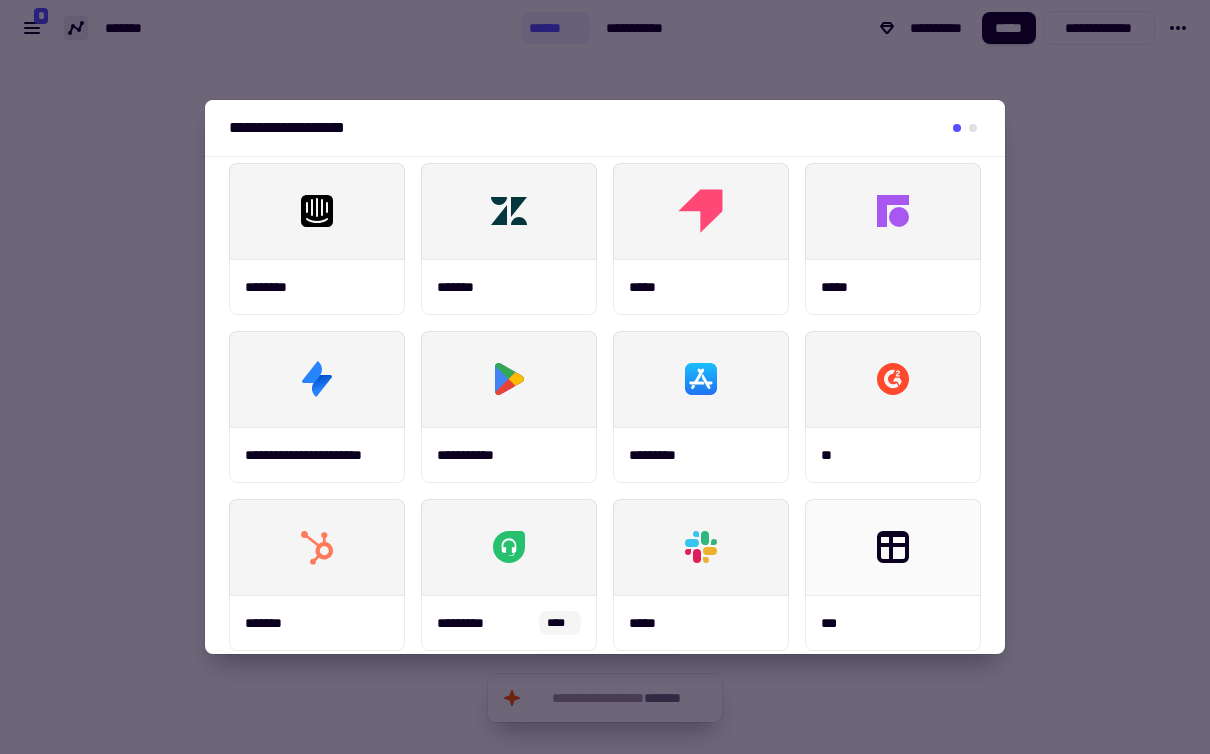 click at bounding box center (973, 128) 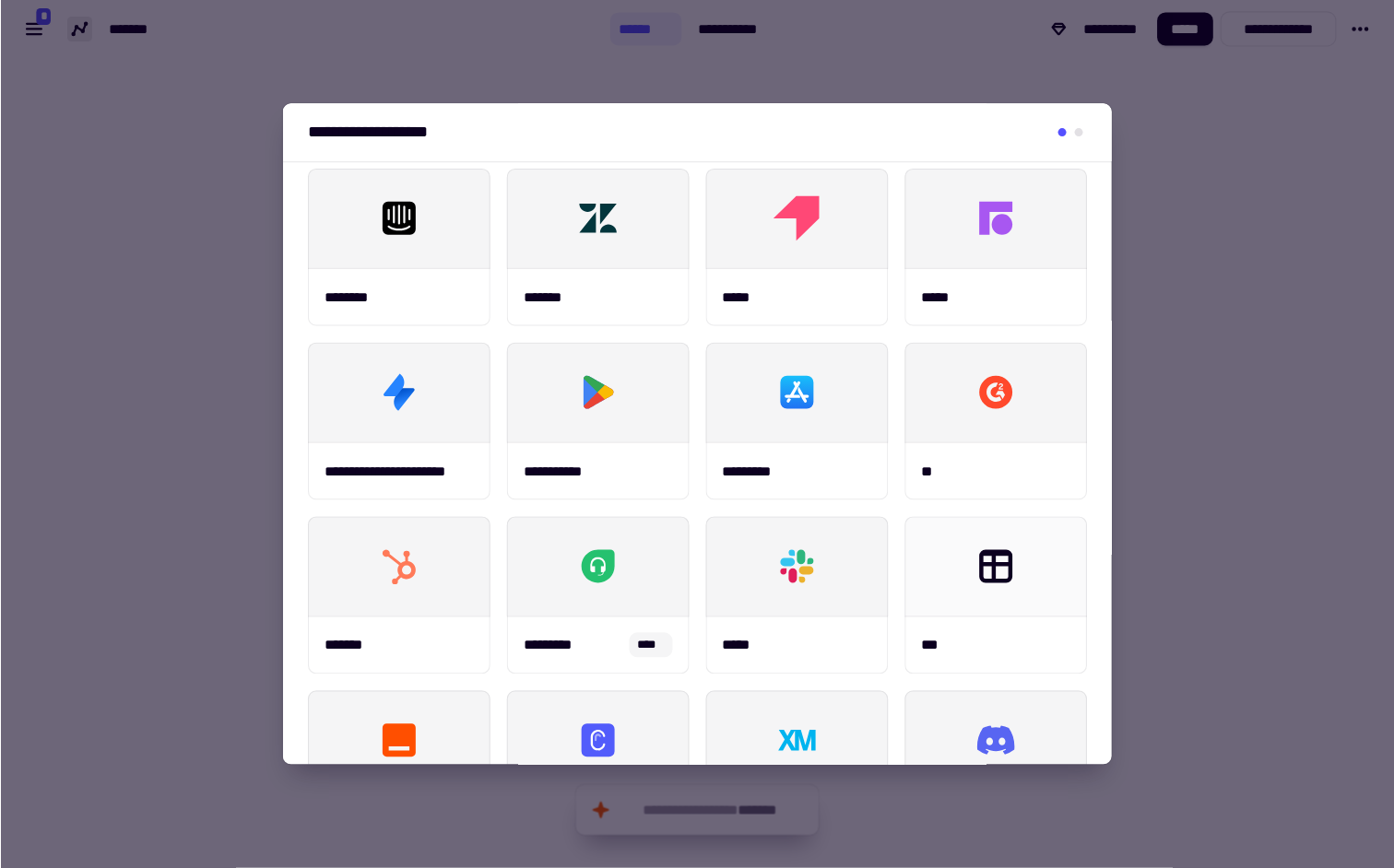 scroll, scrollTop: 16, scrollLeft: 0, axis: vertical 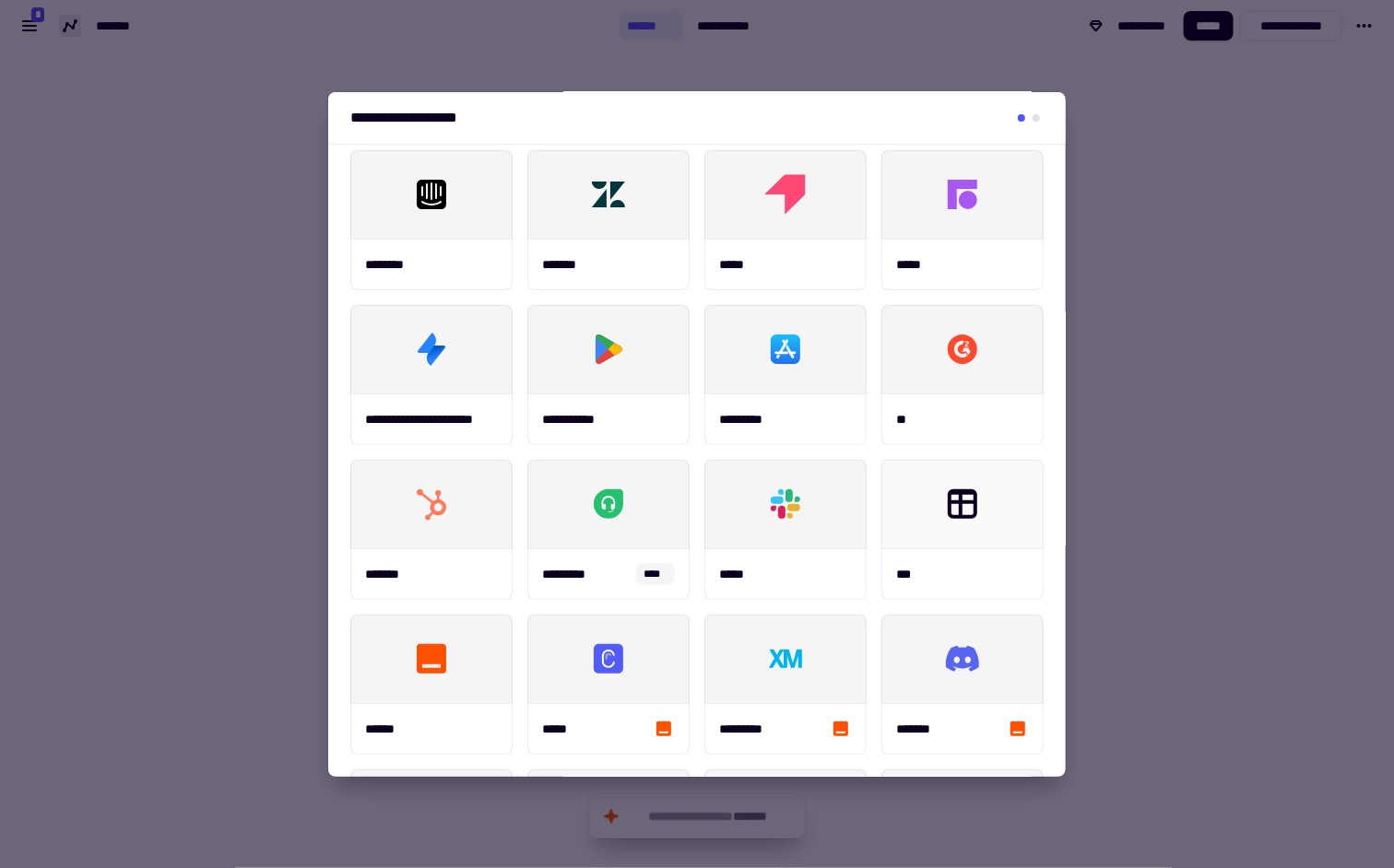 click at bounding box center (697, 434) 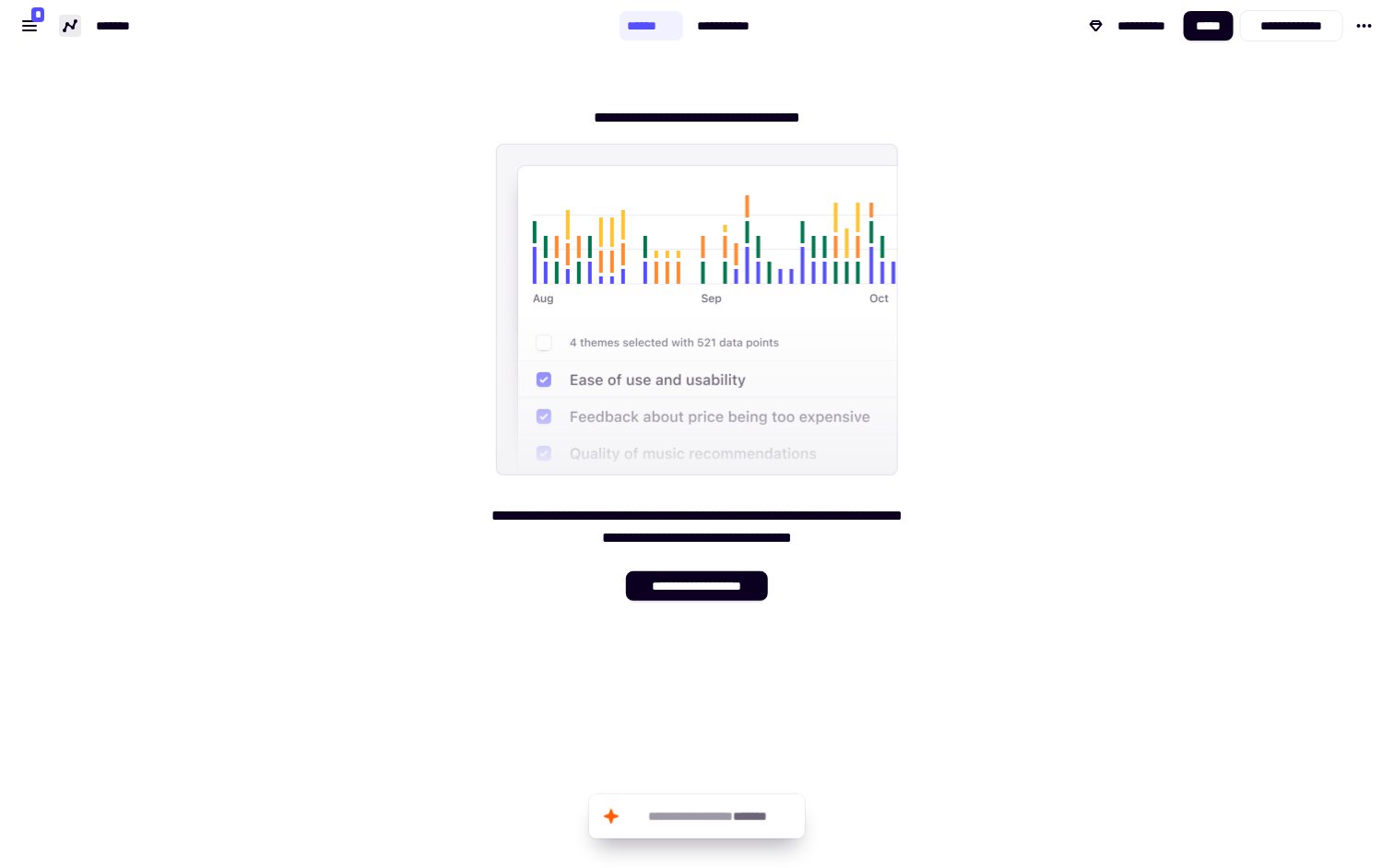 click on "**********" at bounding box center (697, 434) 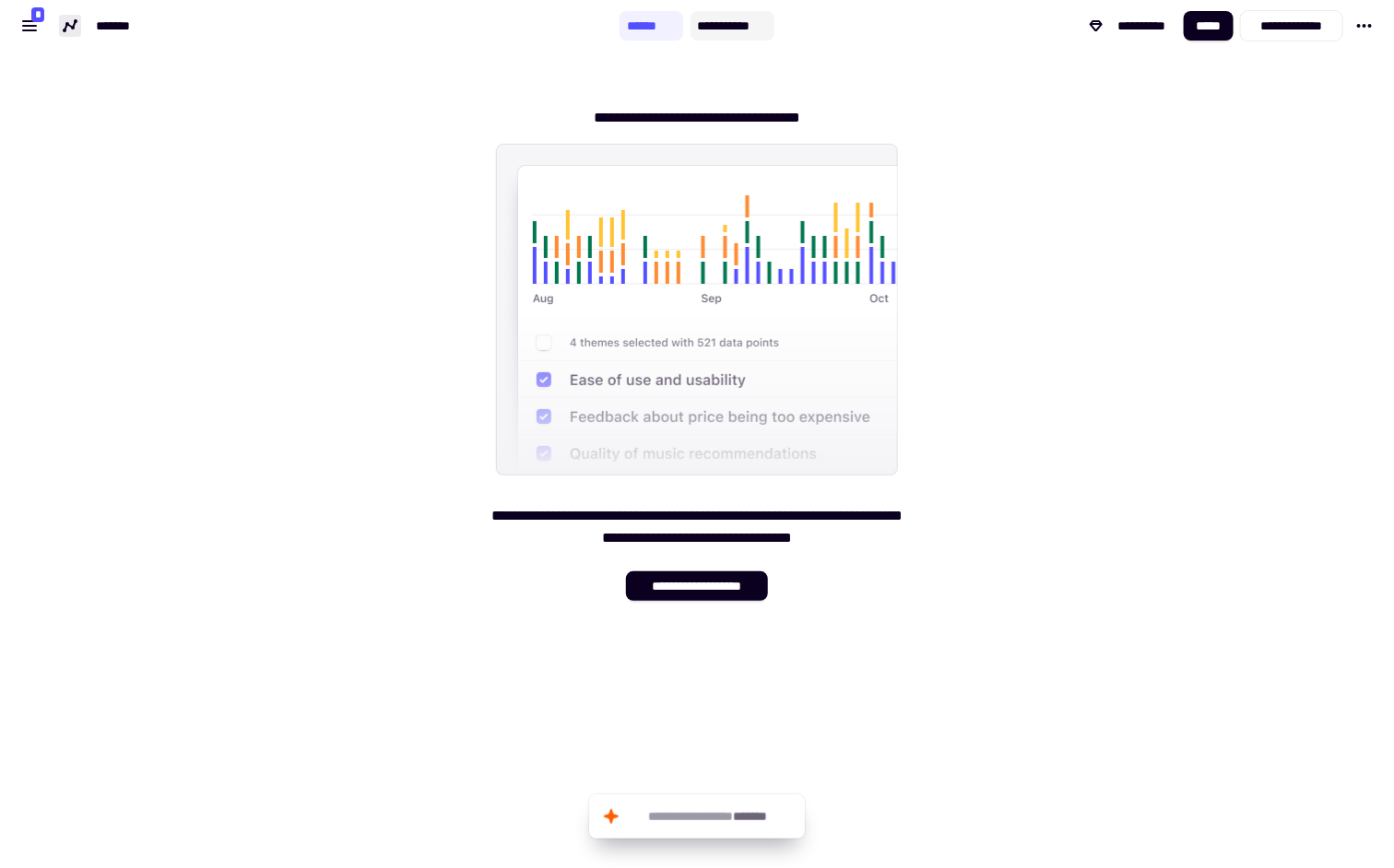 click on "**********" 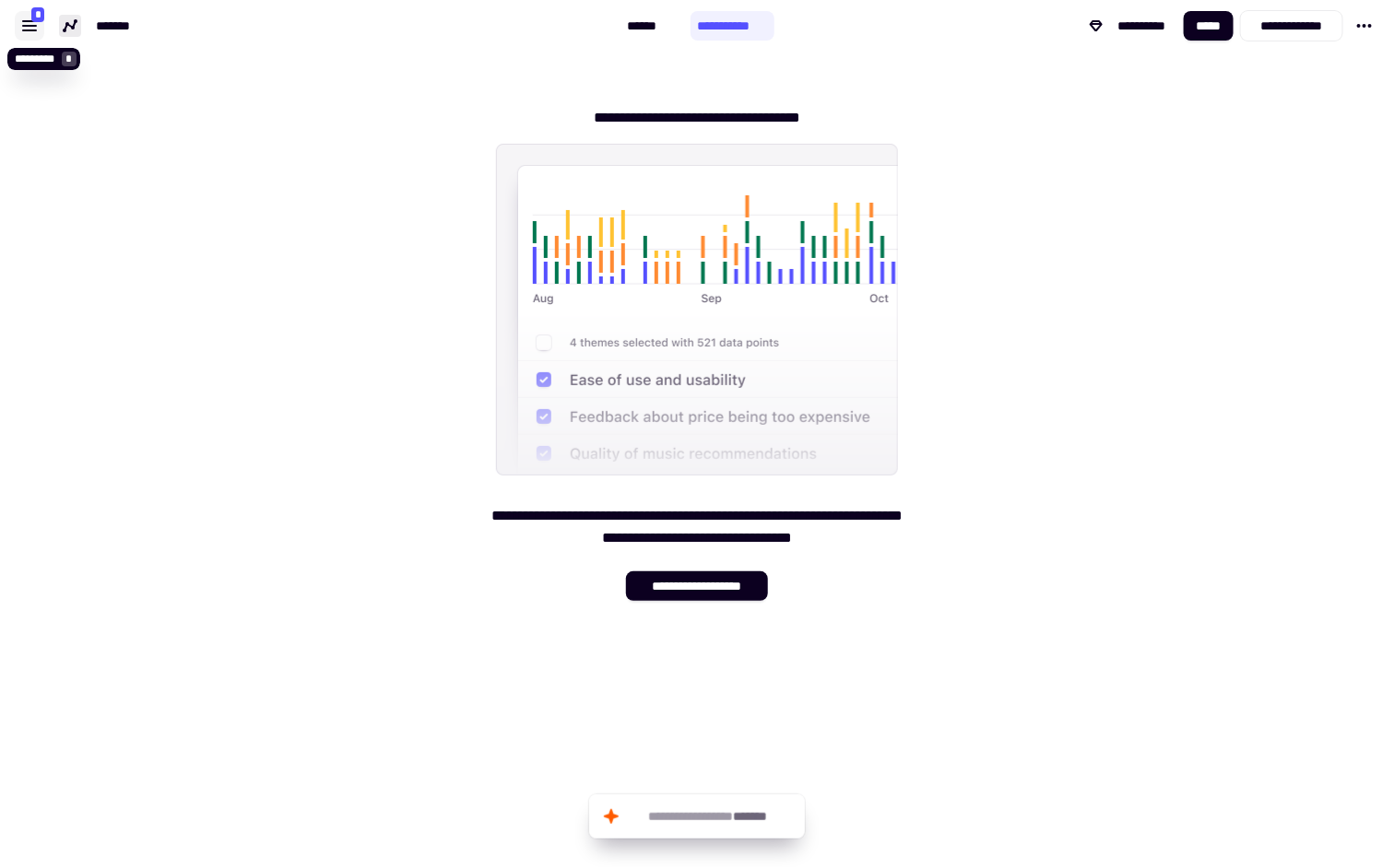 click 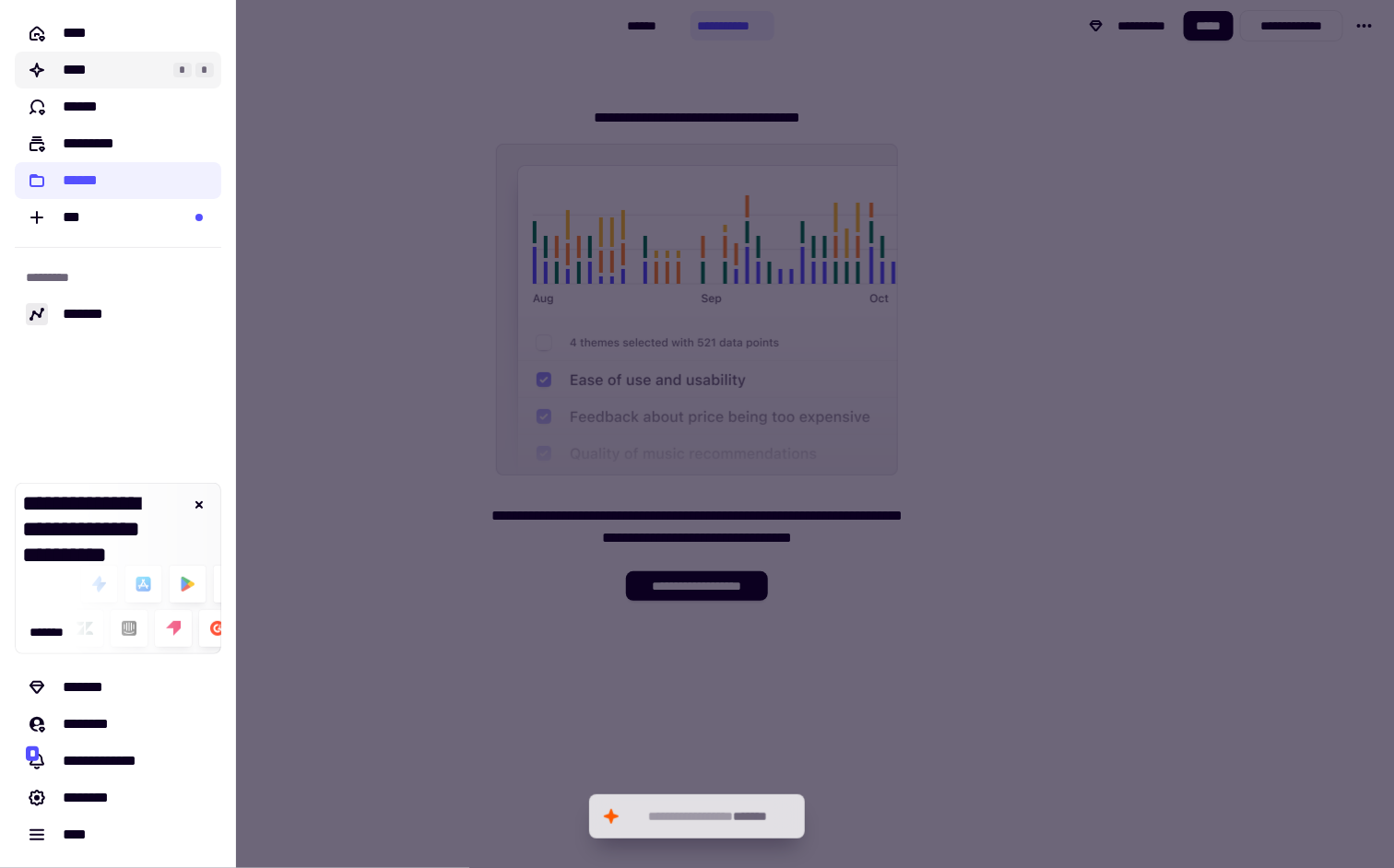 click on "****" 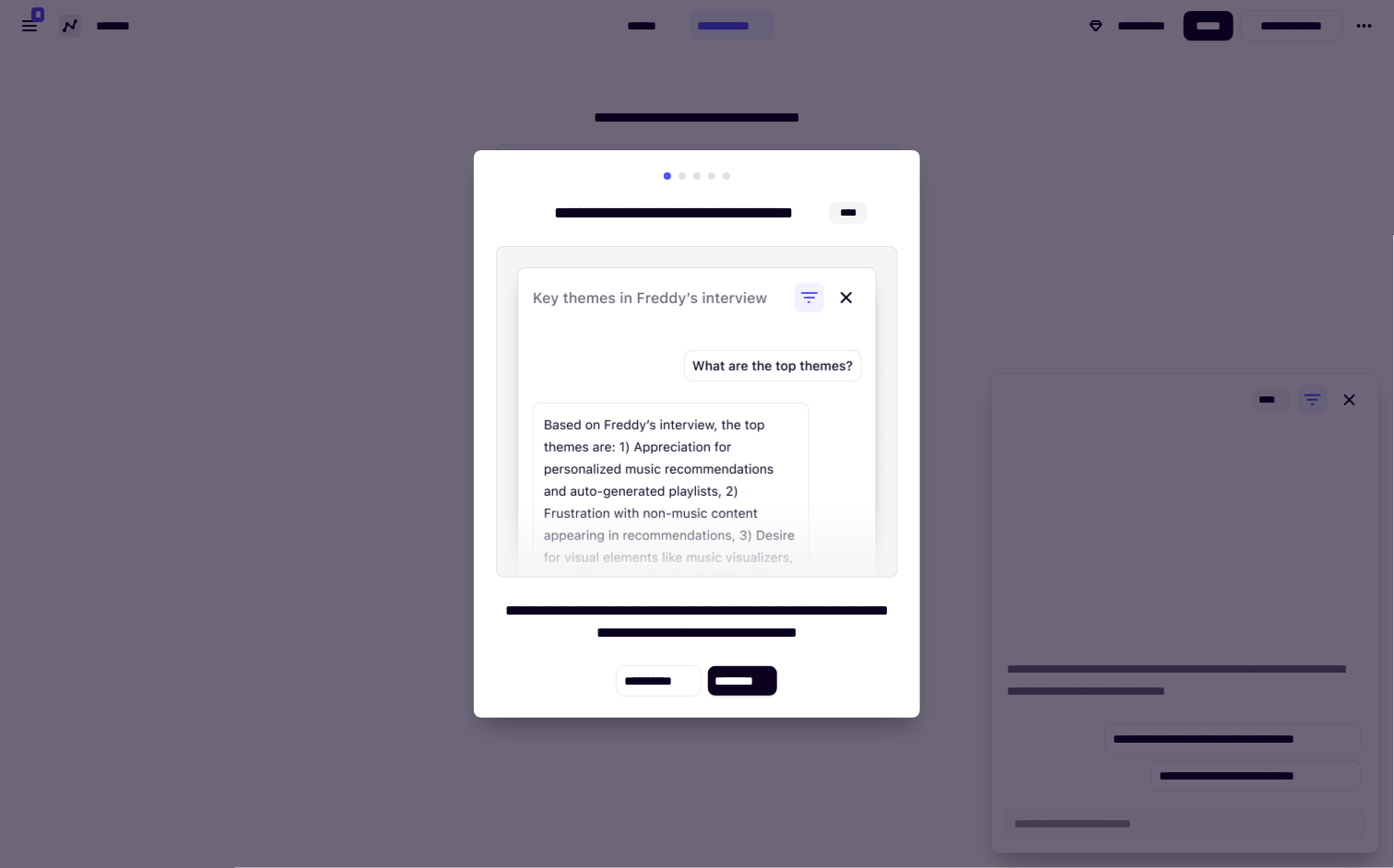click at bounding box center (697, 434) 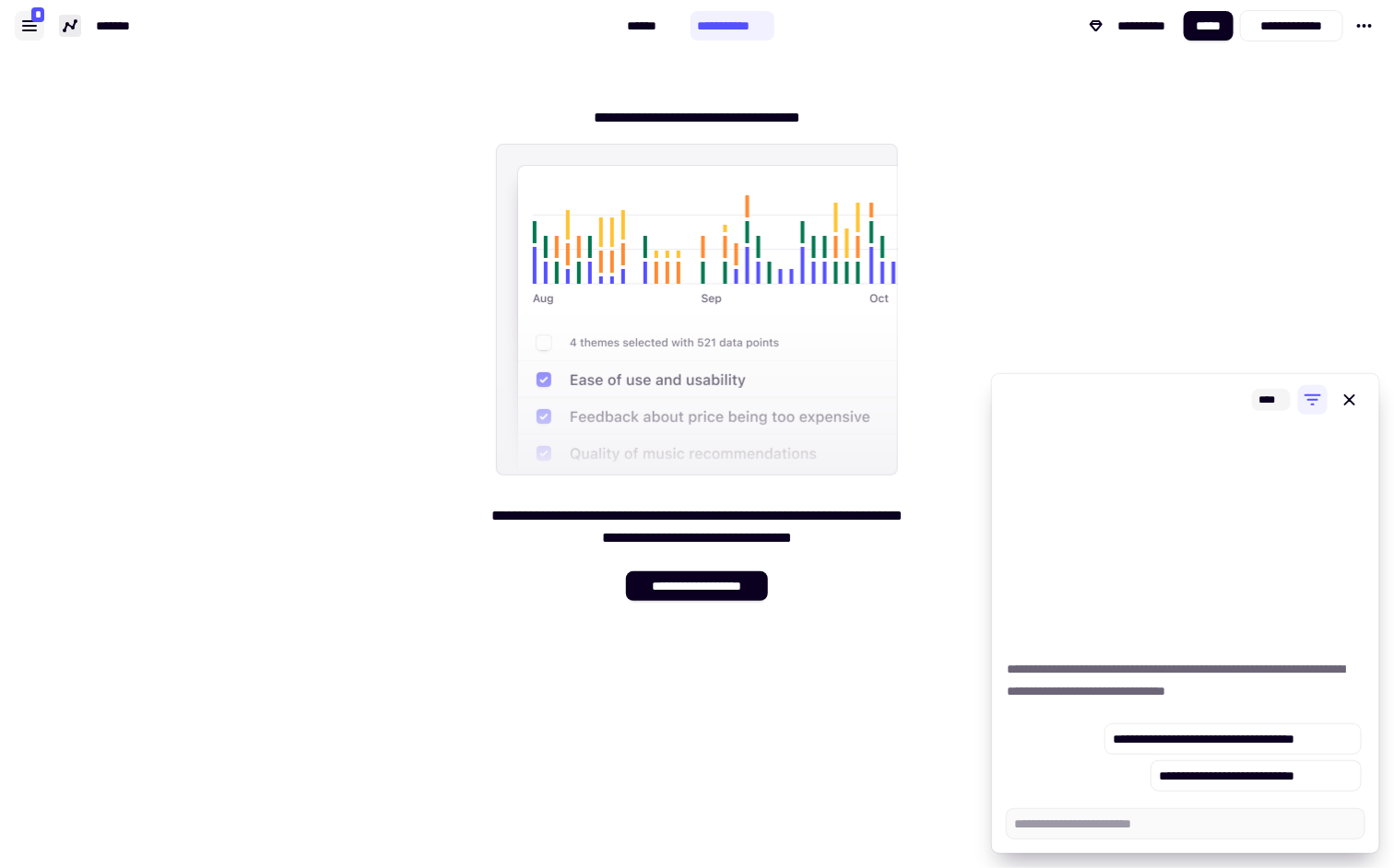click 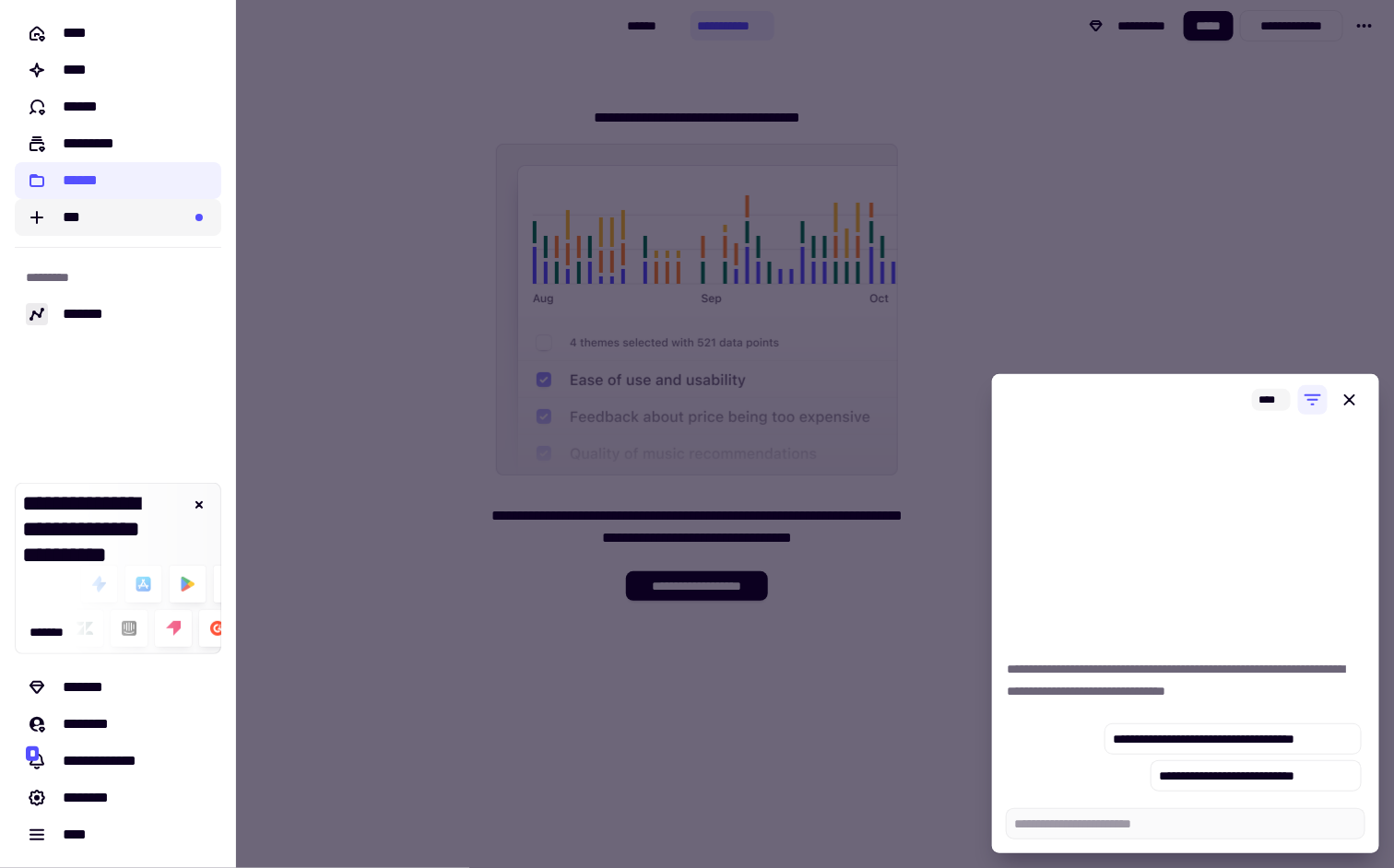 click on "***" 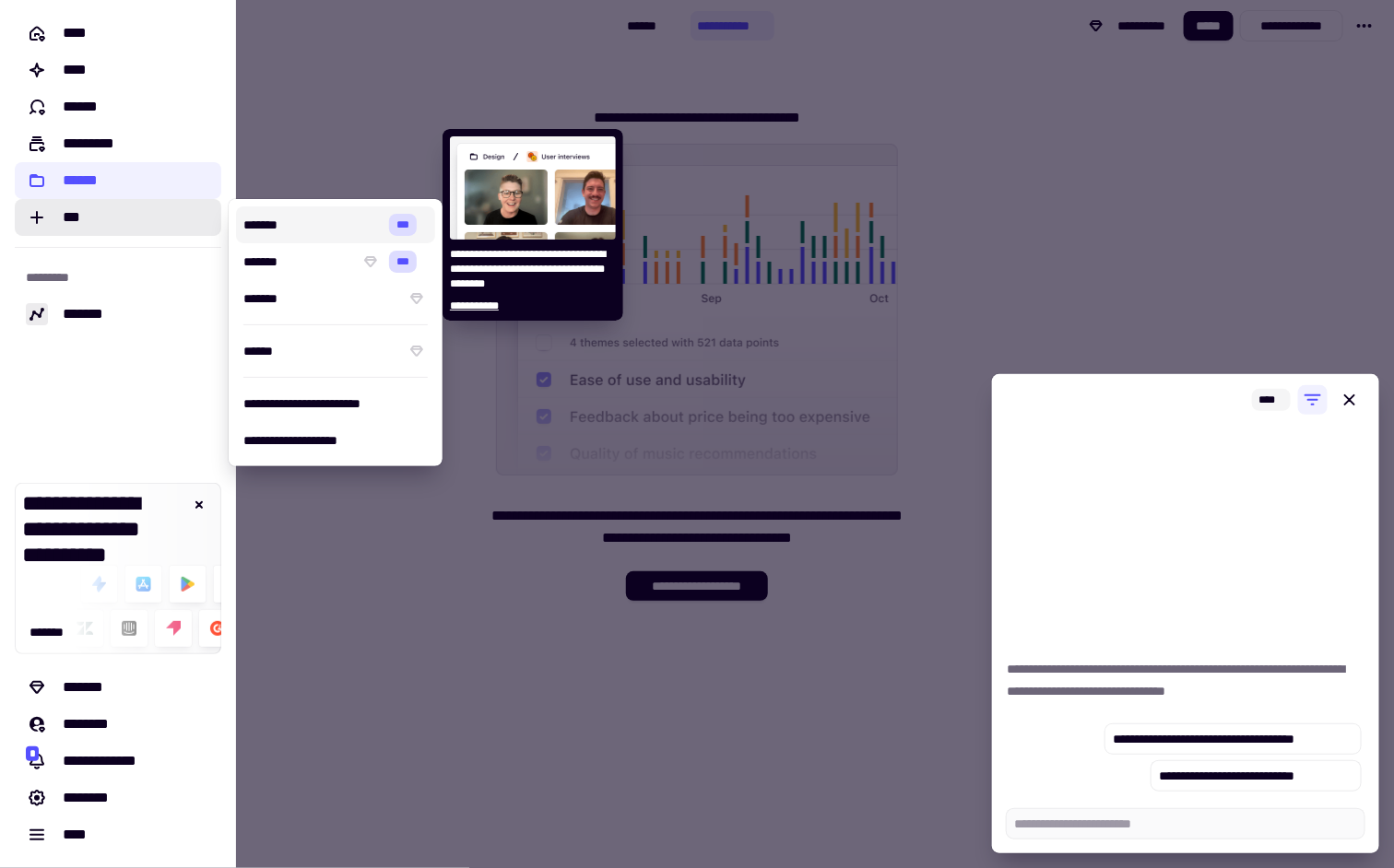 click on "*******" at bounding box center (313, 225) 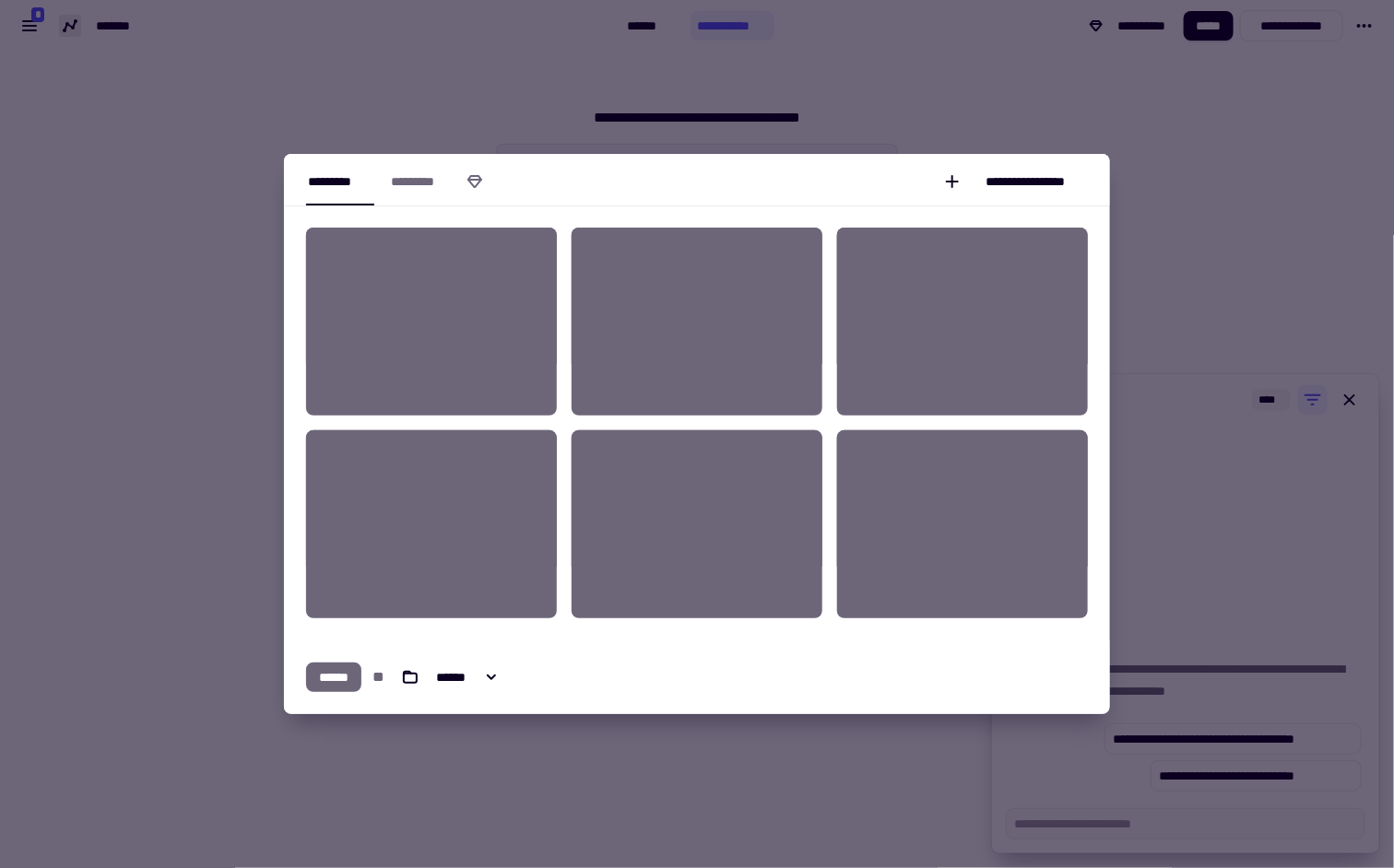 click at bounding box center [963, 296] 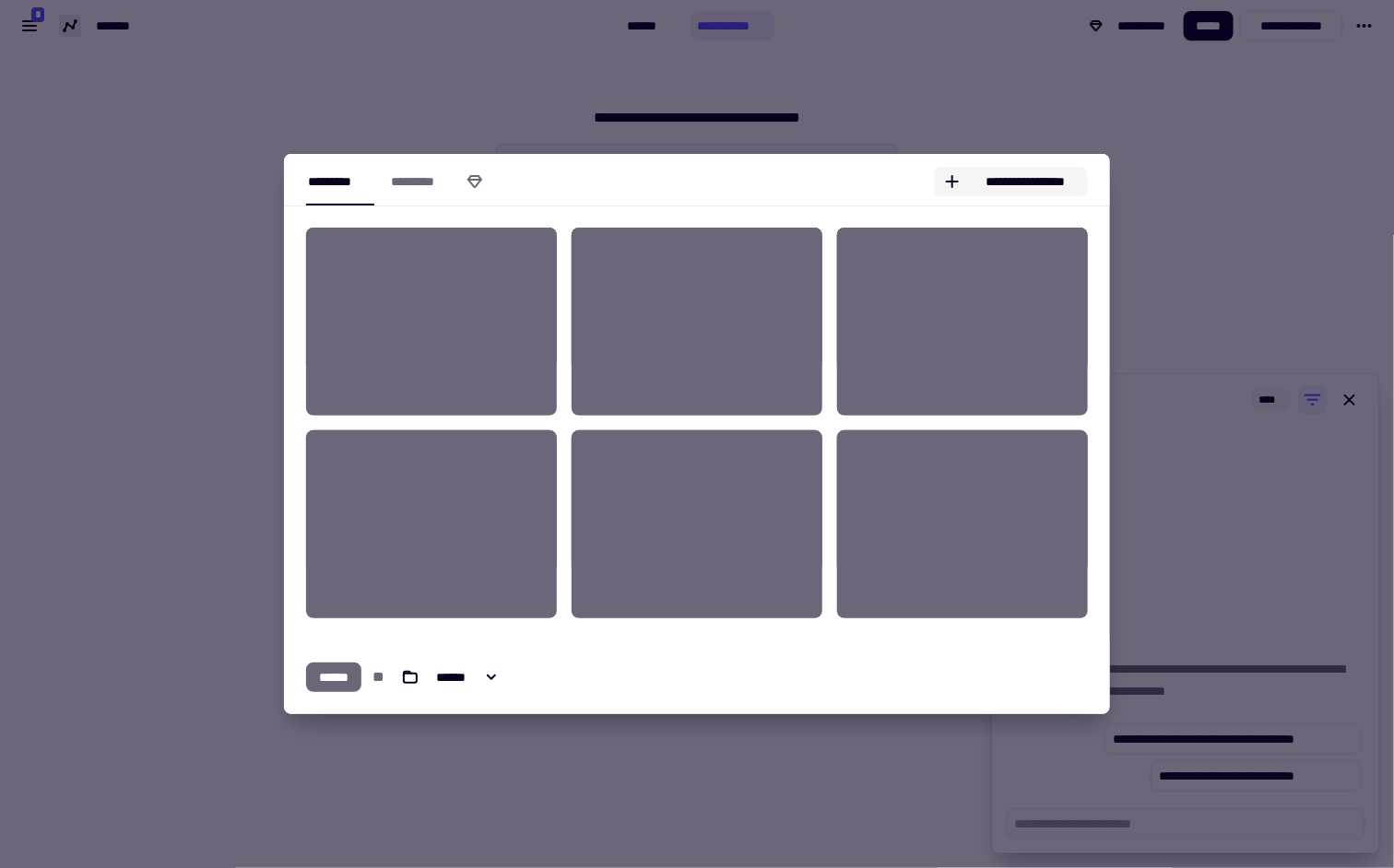 click on "**********" 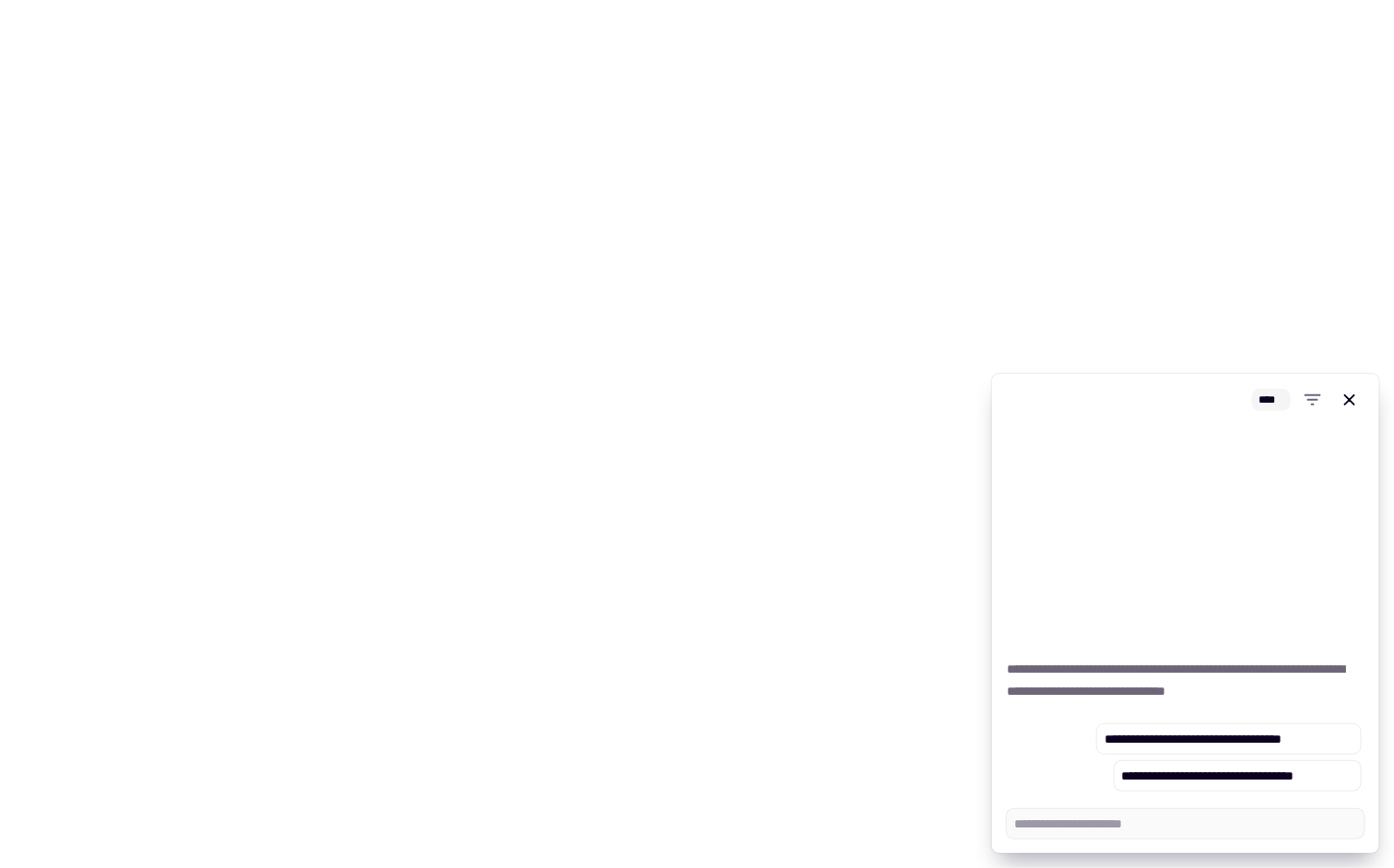click at bounding box center (697, 158) 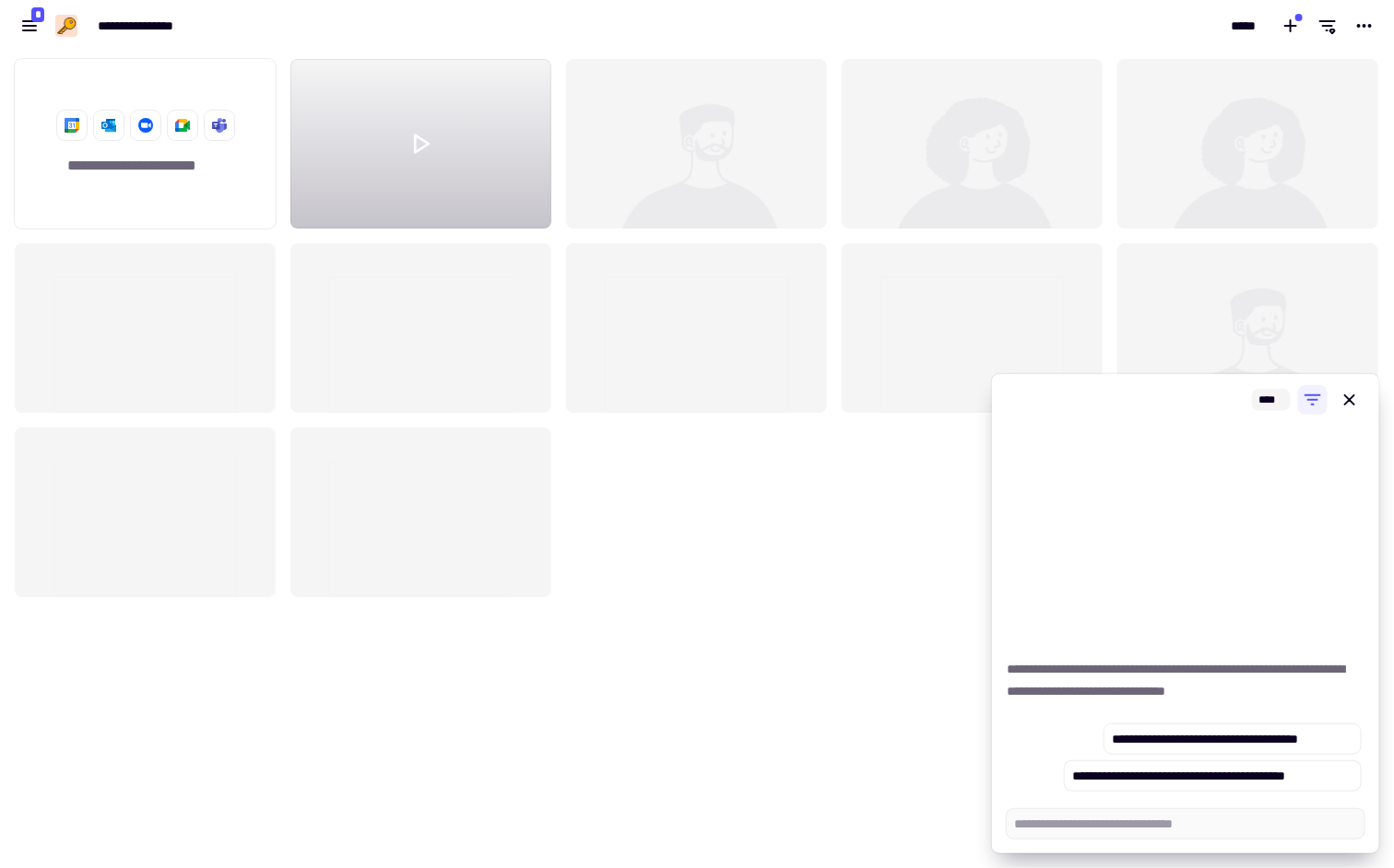 scroll, scrollTop: 0, scrollLeft: 1, axis: horizontal 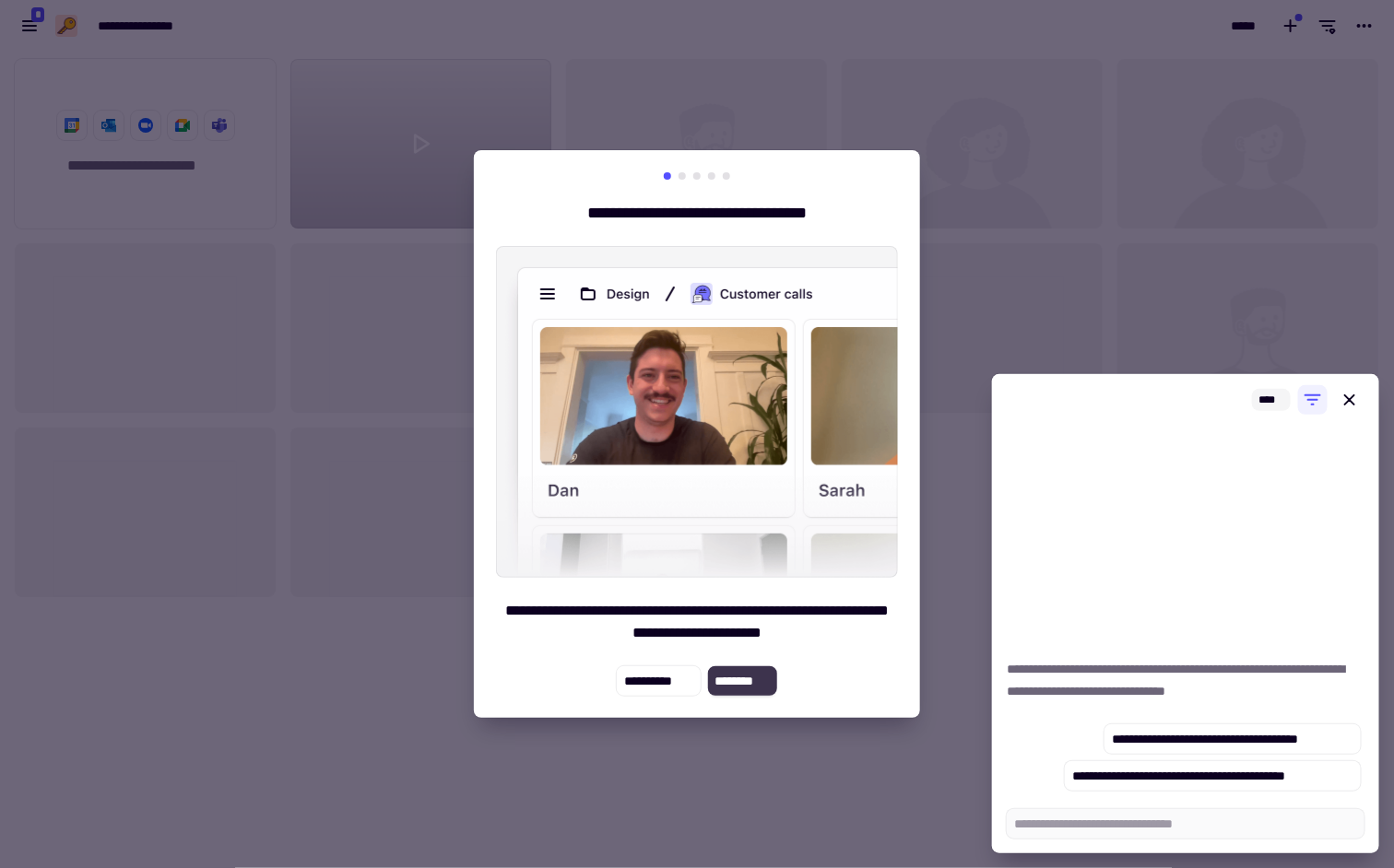 click on "********" 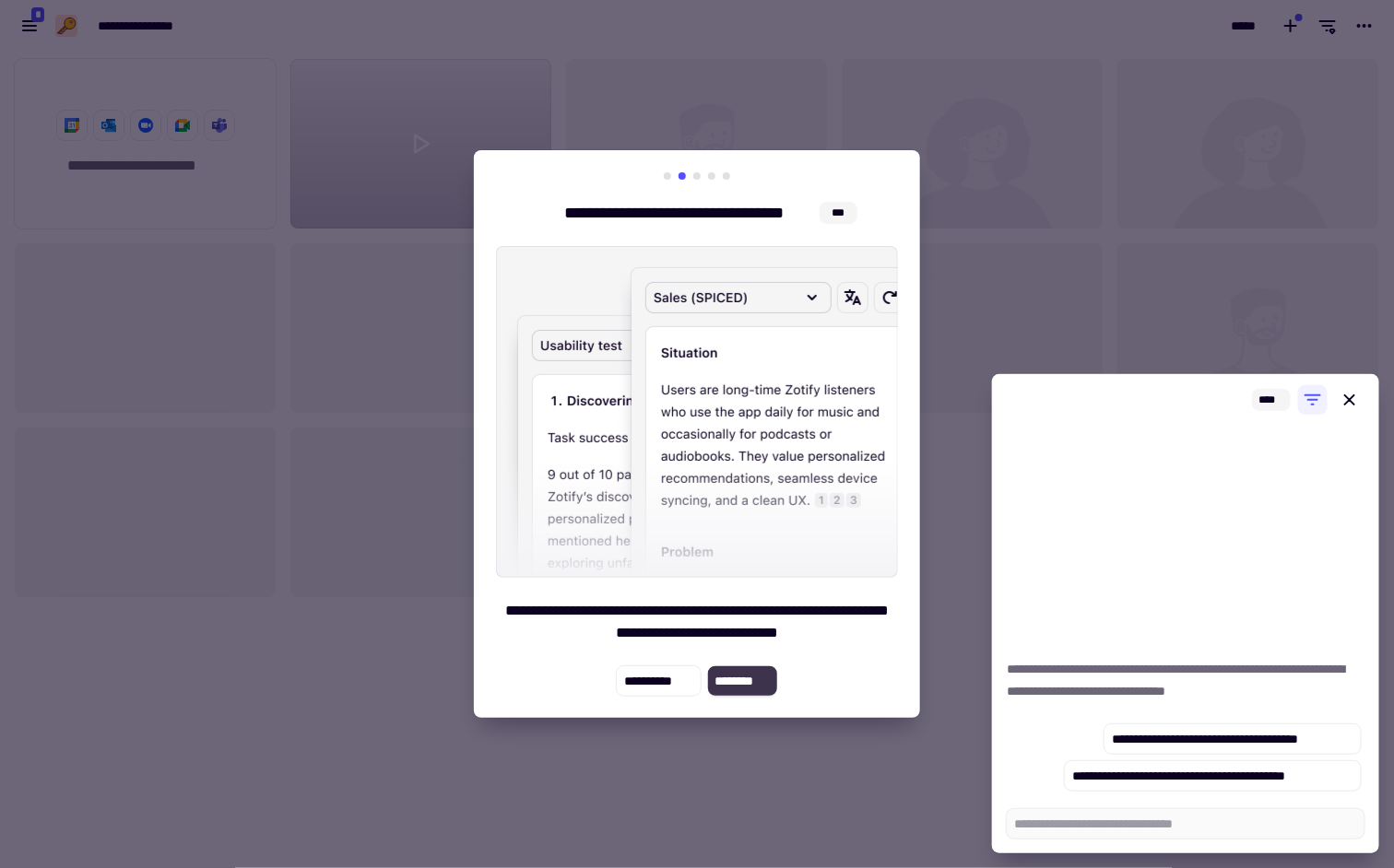 click on "********" 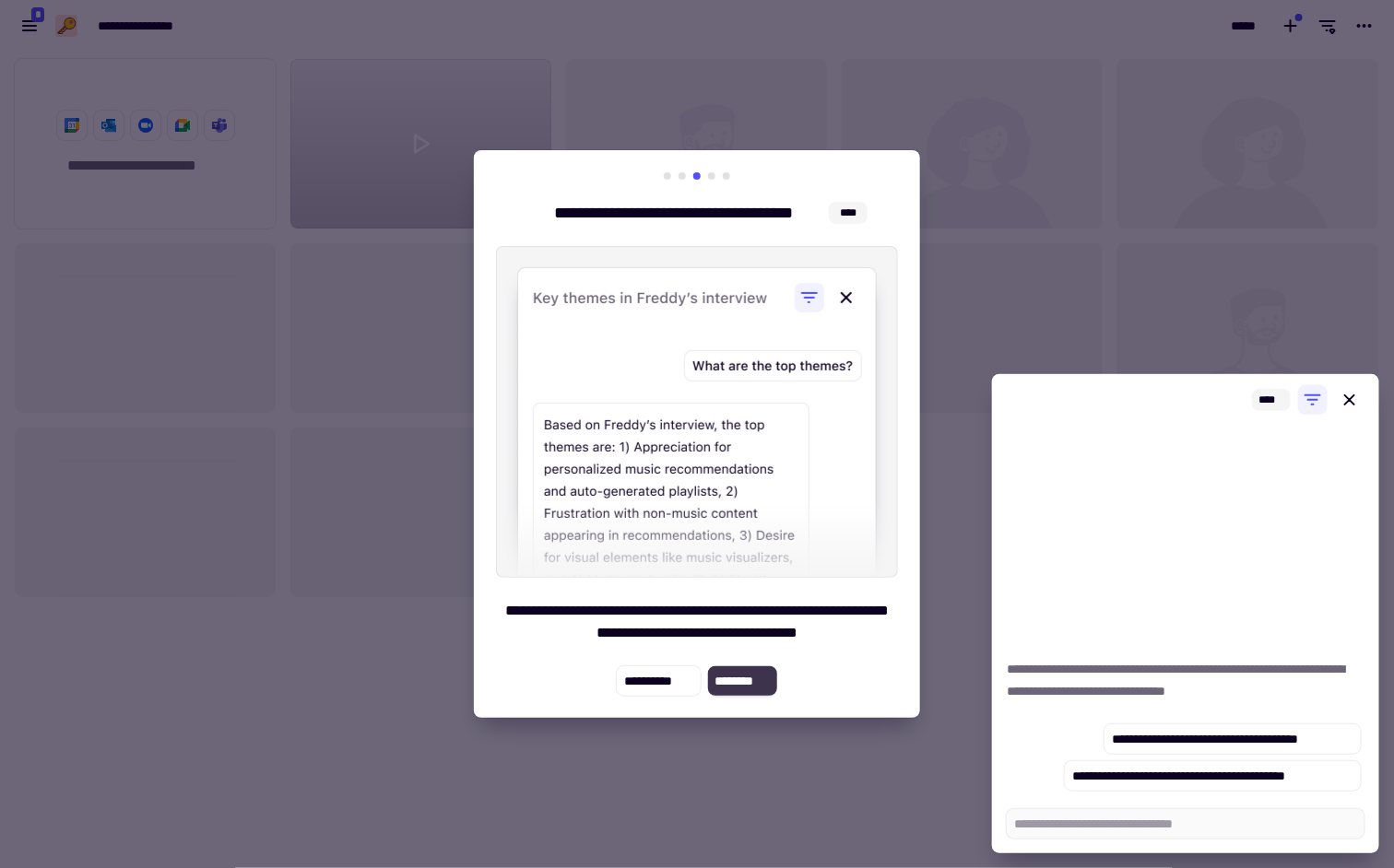 click on "********" 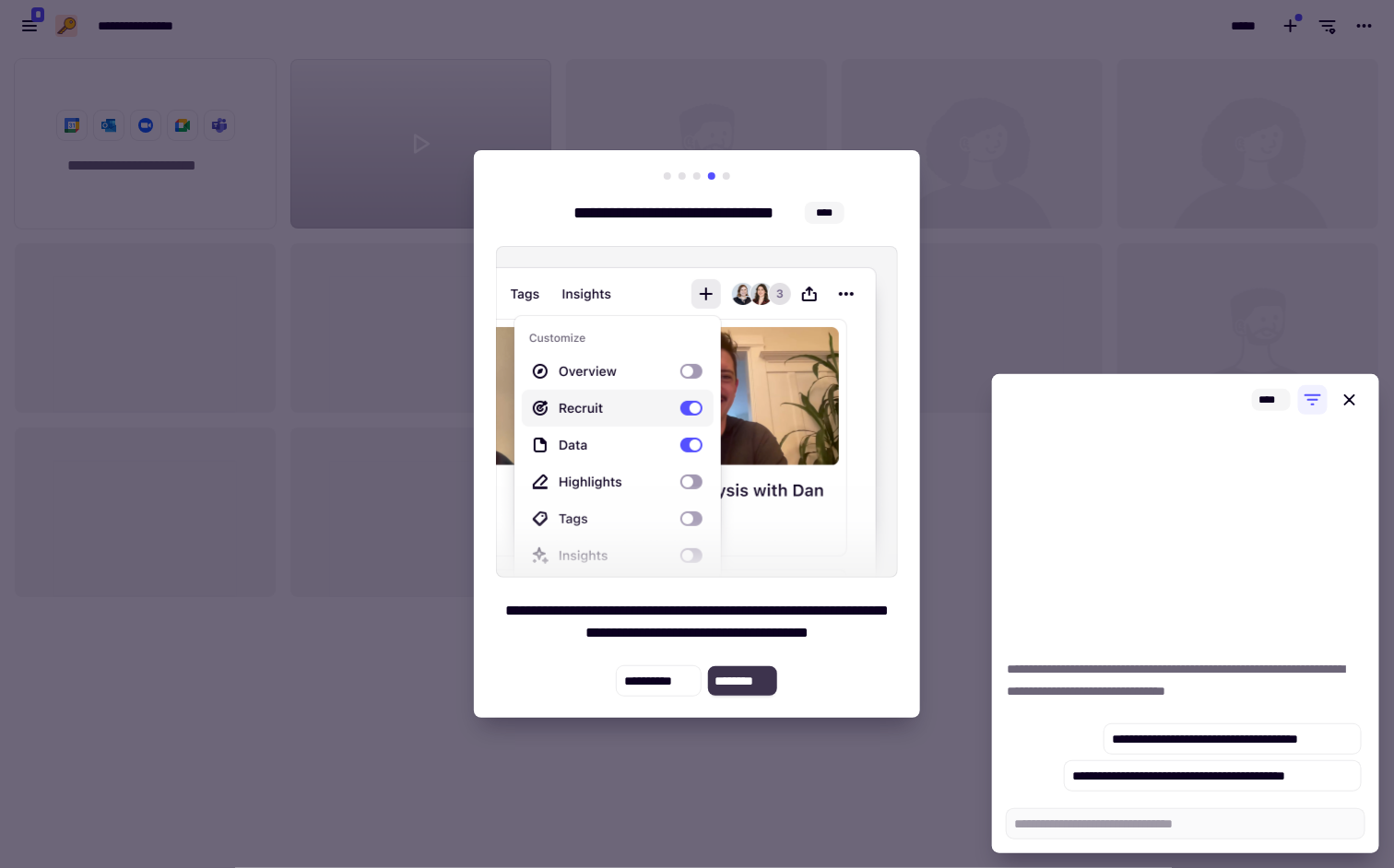 click on "********" 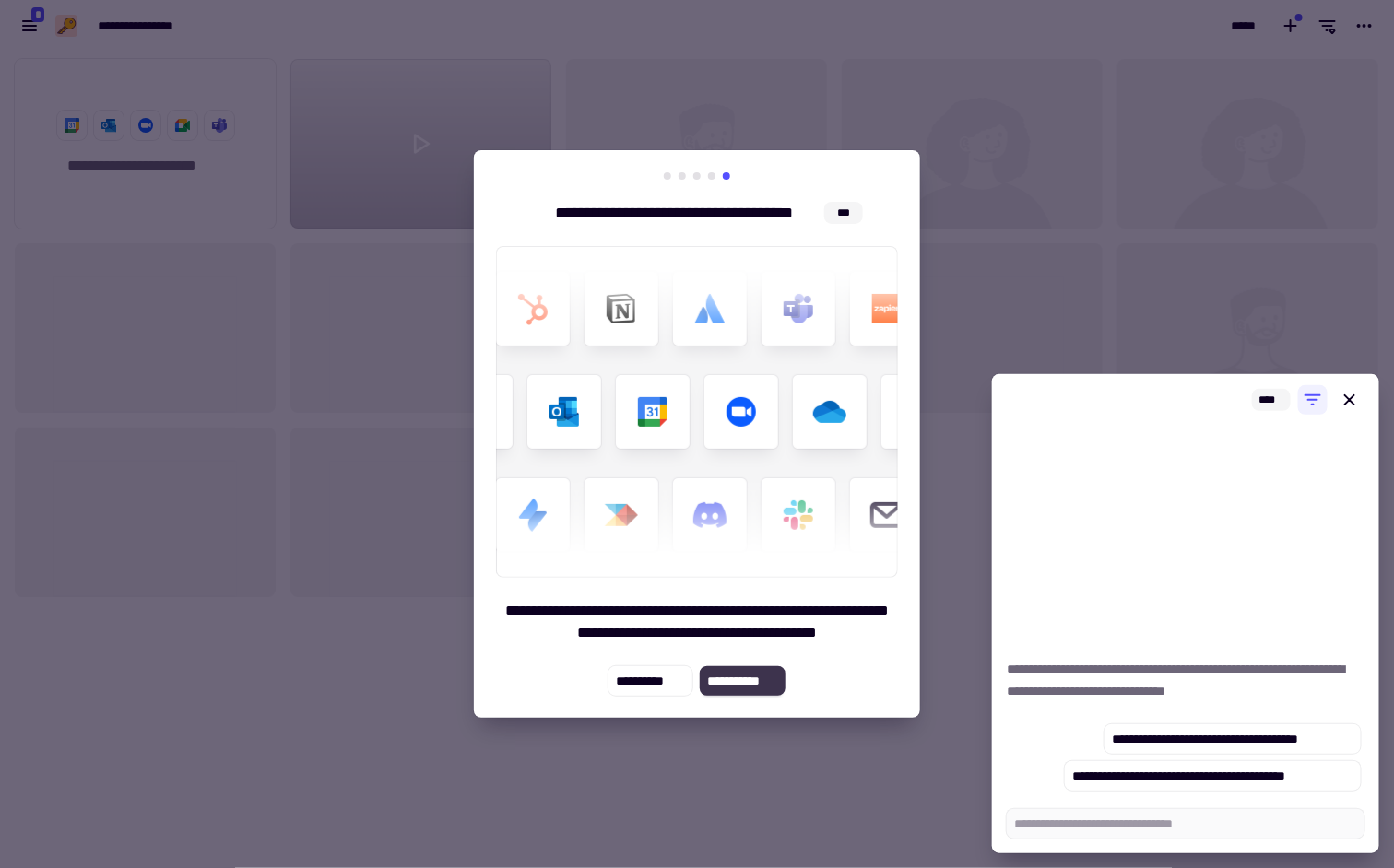 click on "**********" 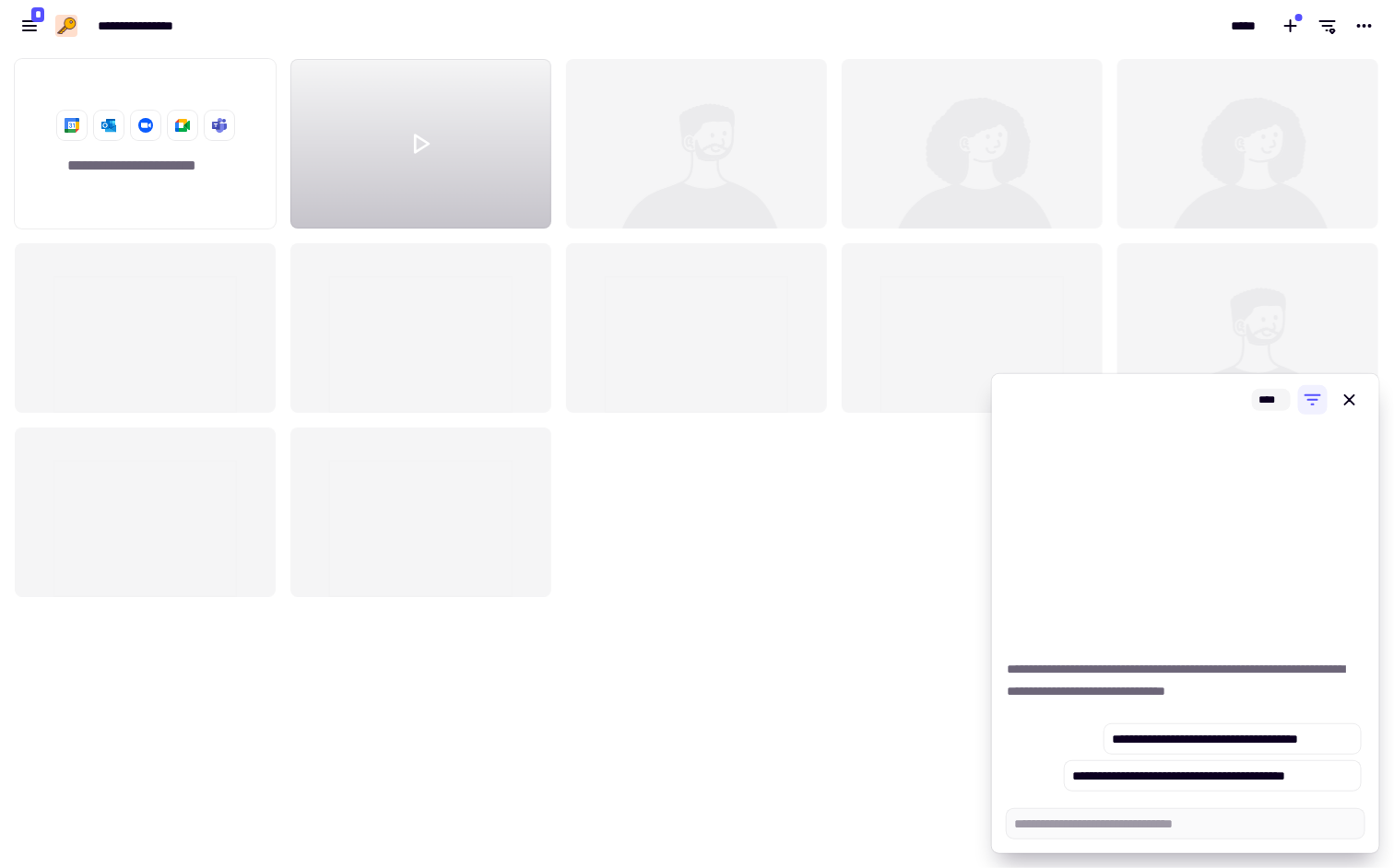 type on "*" 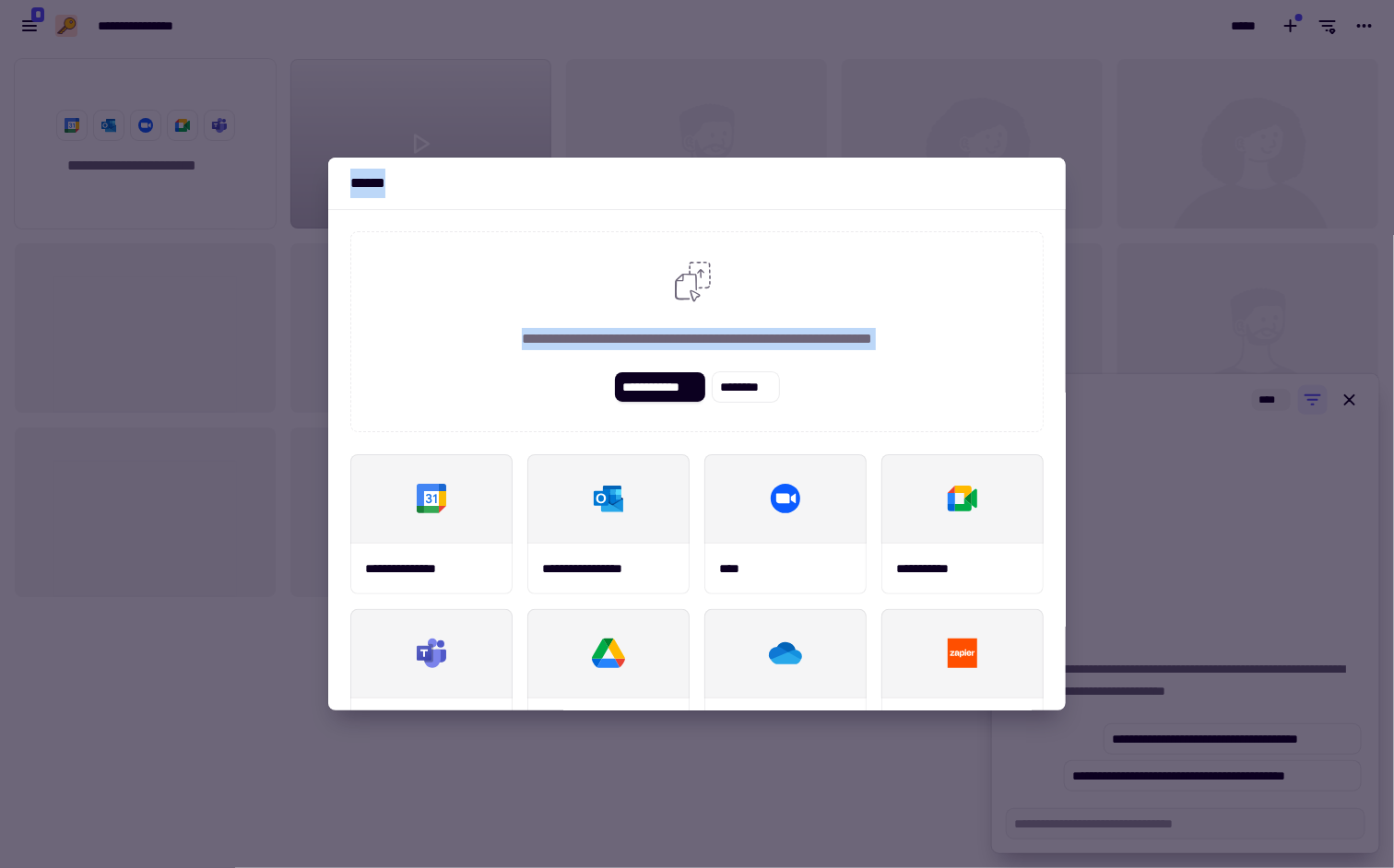 drag, startPoint x: 1165, startPoint y: 299, endPoint x: 784, endPoint y: 392, distance: 392.186 